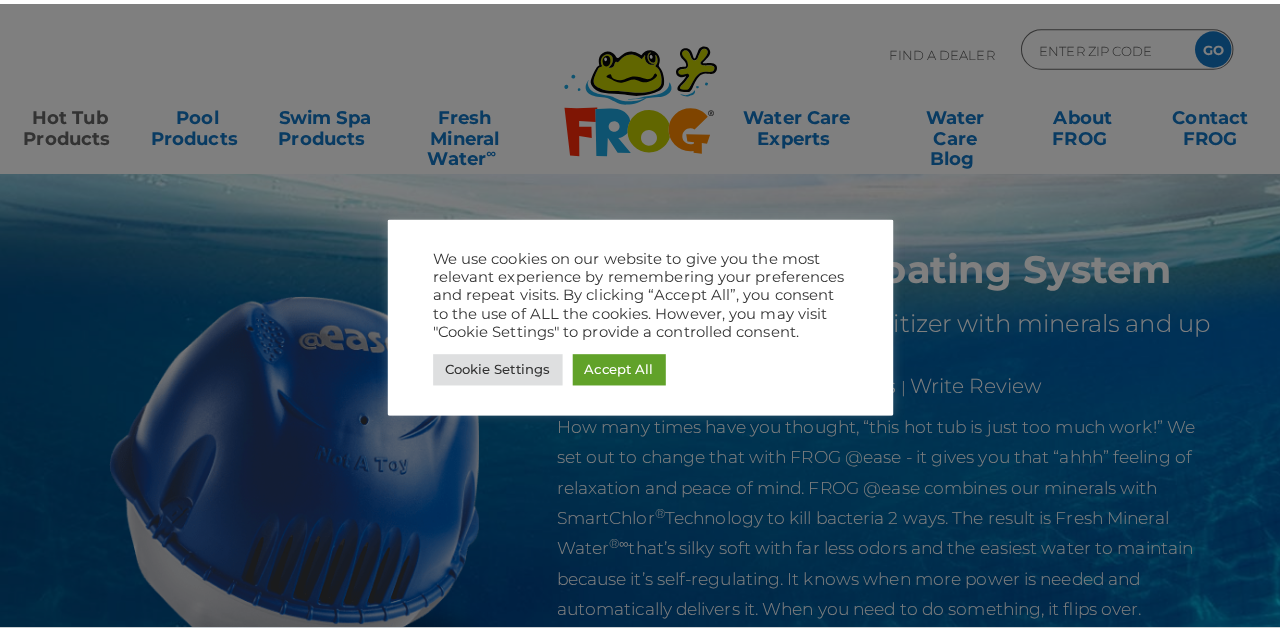 scroll, scrollTop: 0, scrollLeft: 0, axis: both 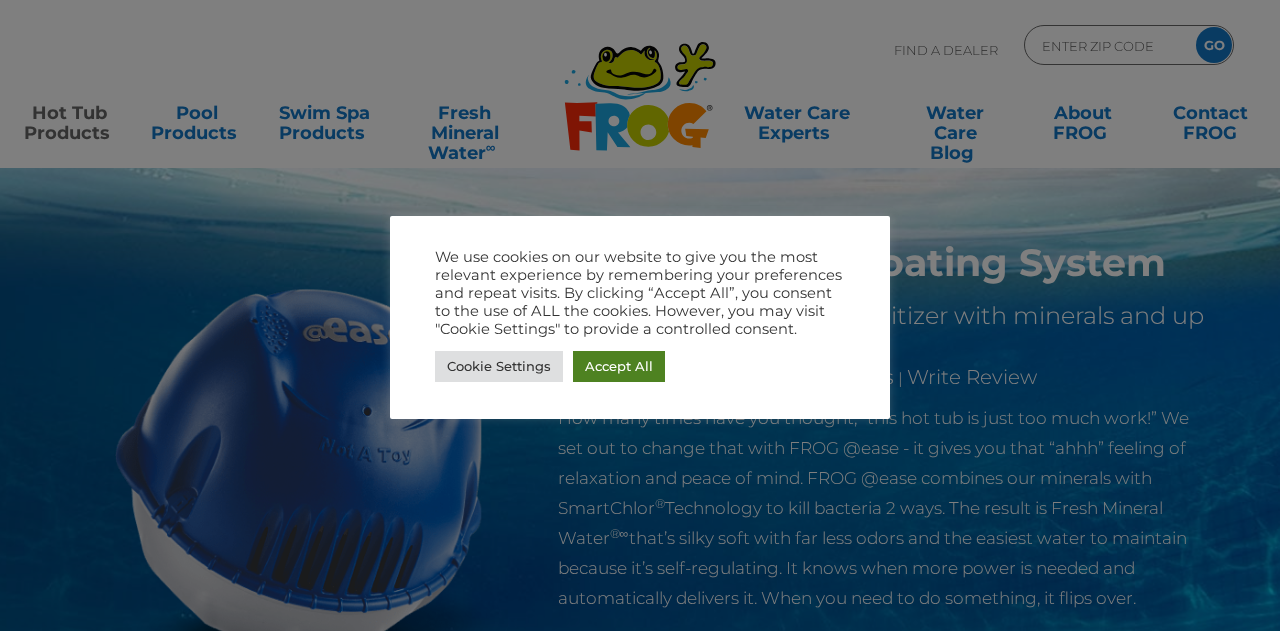 drag, startPoint x: 632, startPoint y: 359, endPoint x: 618, endPoint y: 343, distance: 21.260292 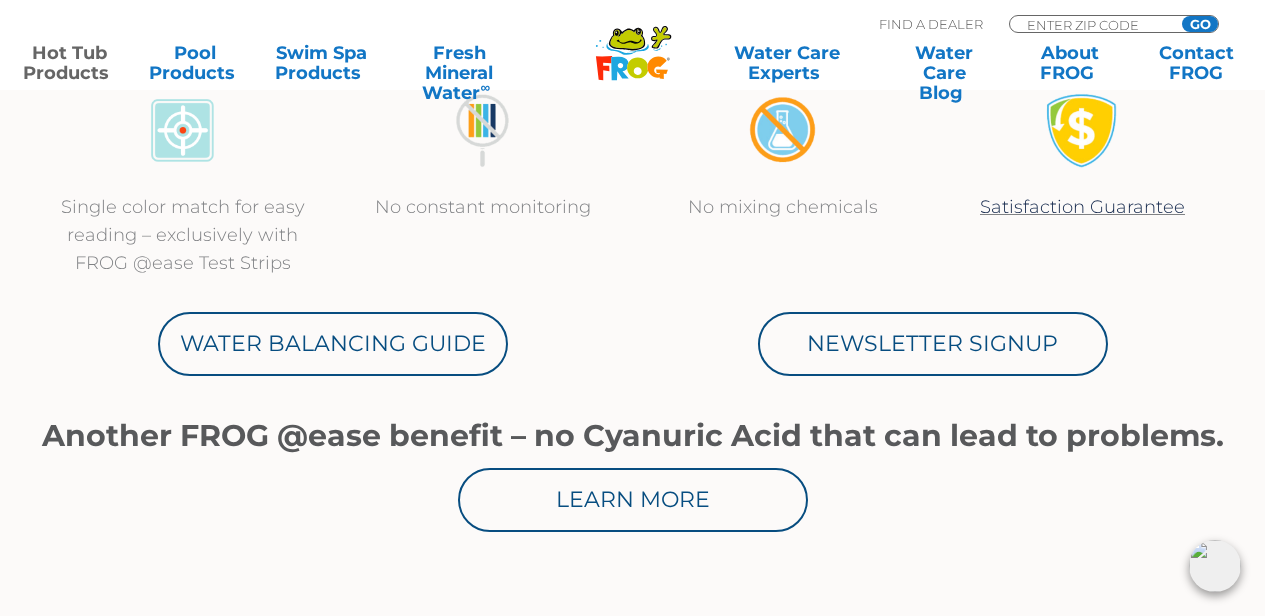 scroll, scrollTop: 1100, scrollLeft: 0, axis: vertical 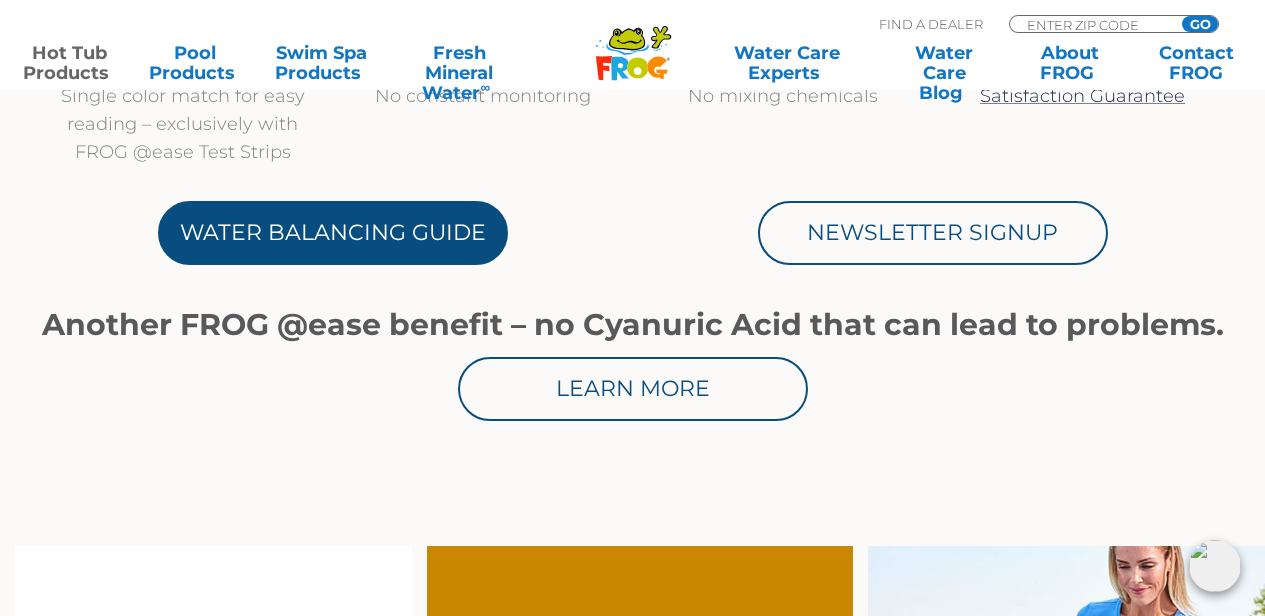 click on "Water Balancing Guide" at bounding box center (333, 233) 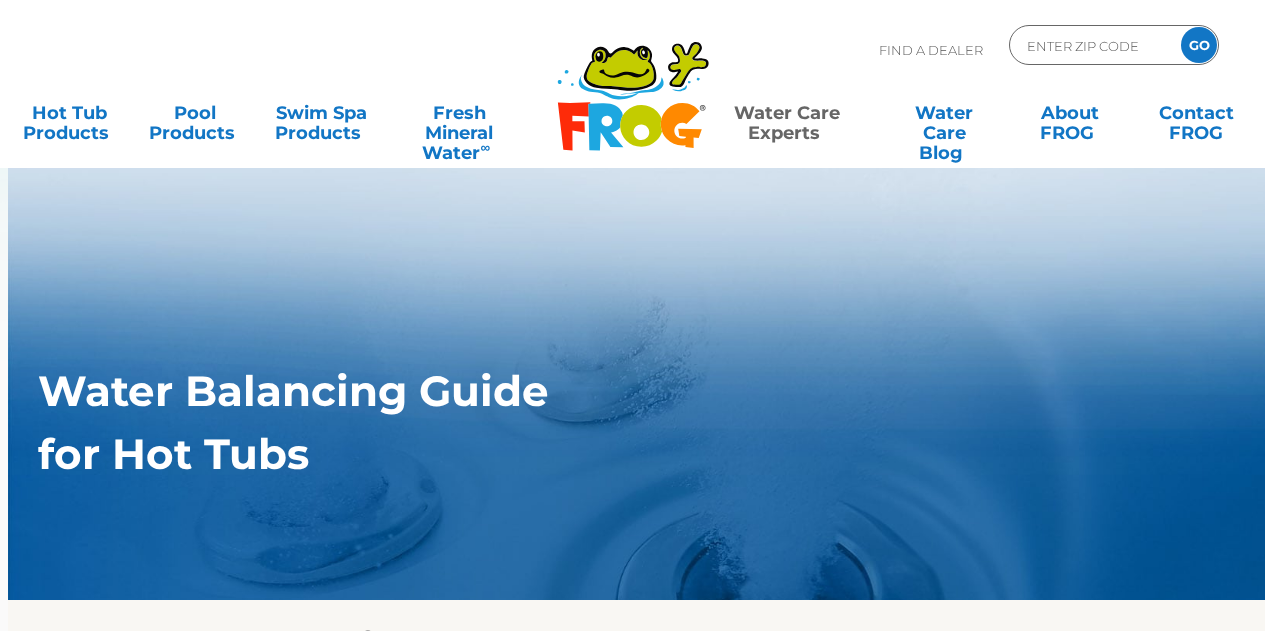 scroll, scrollTop: 0, scrollLeft: 0, axis: both 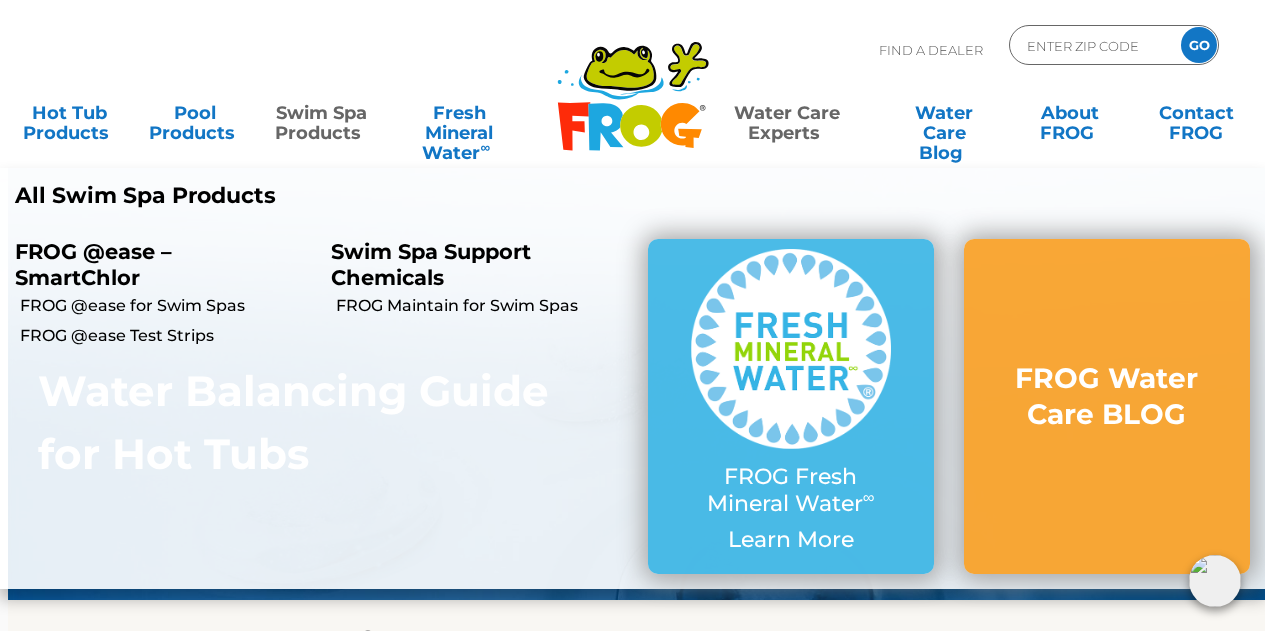 click on "Swim Spa  Products" at bounding box center (321, 113) 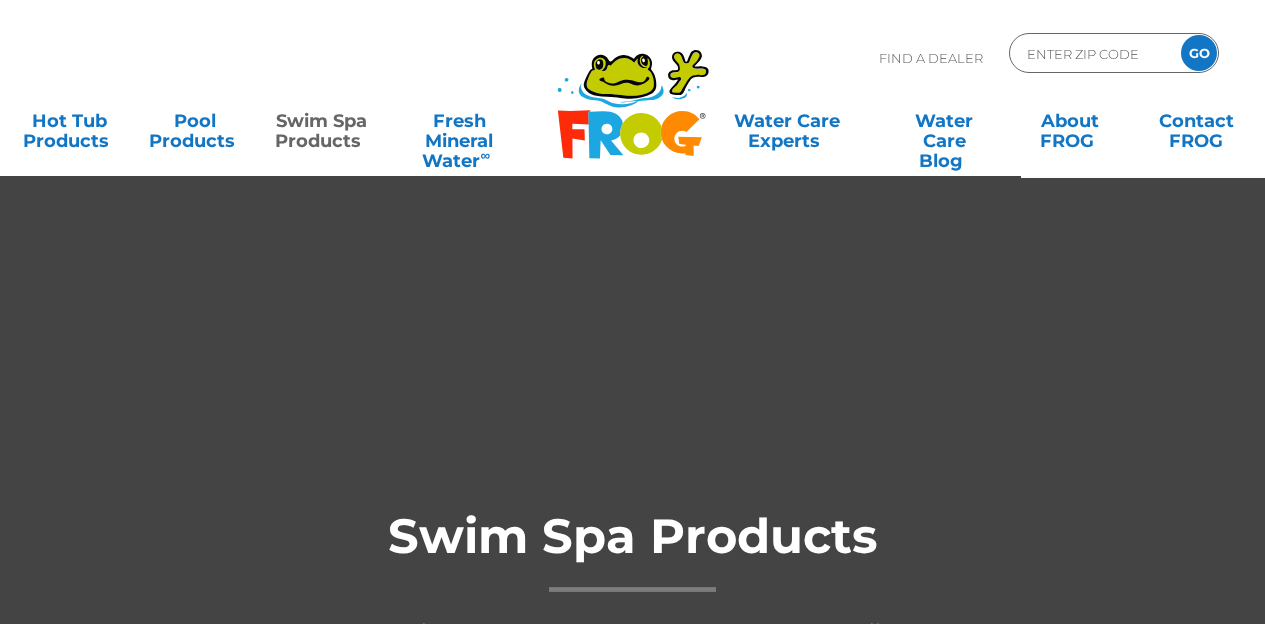 scroll, scrollTop: 0, scrollLeft: 0, axis: both 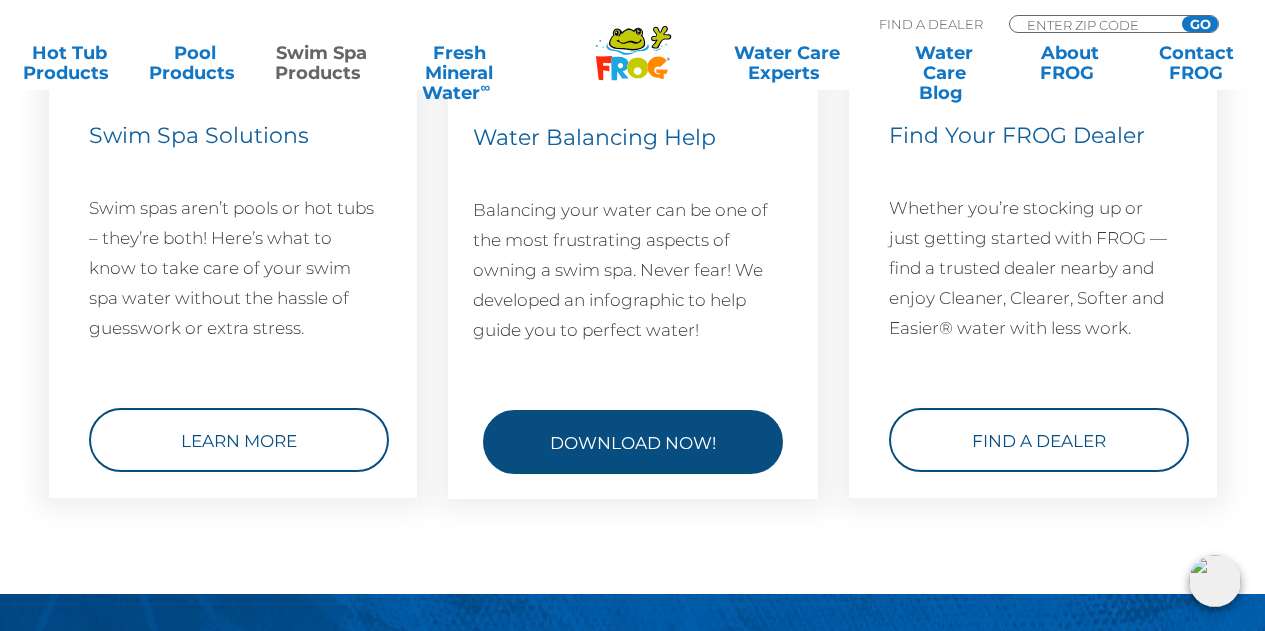 click on "Download Now!" at bounding box center (633, 442) 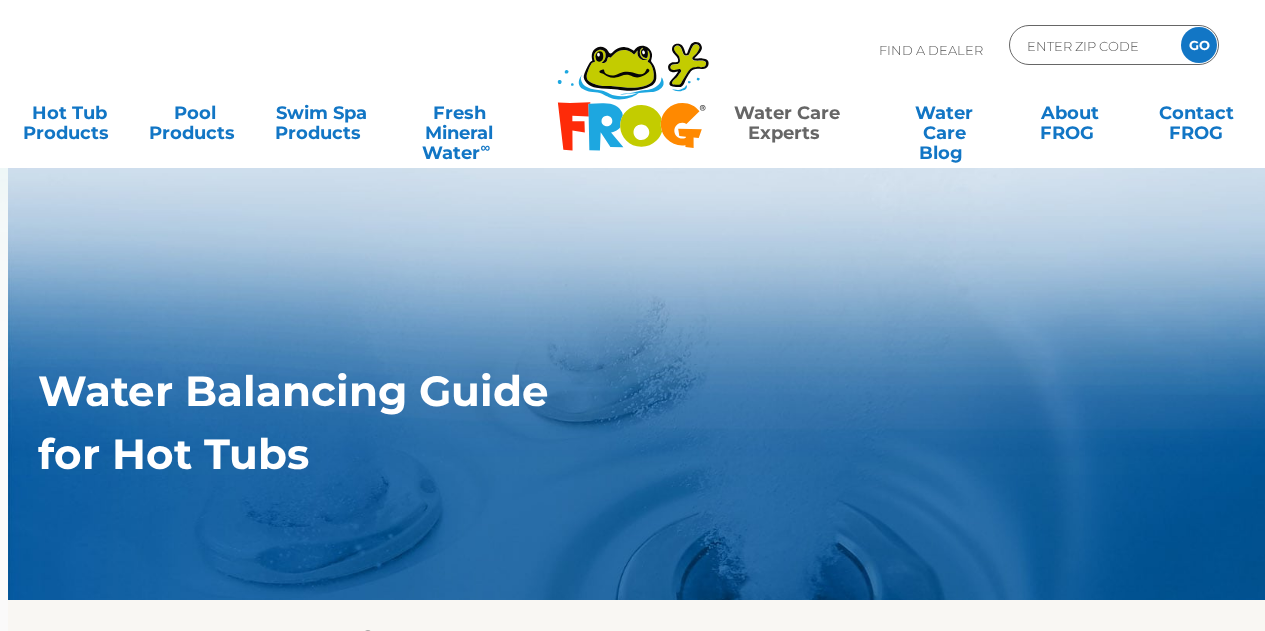 scroll, scrollTop: 0, scrollLeft: 0, axis: both 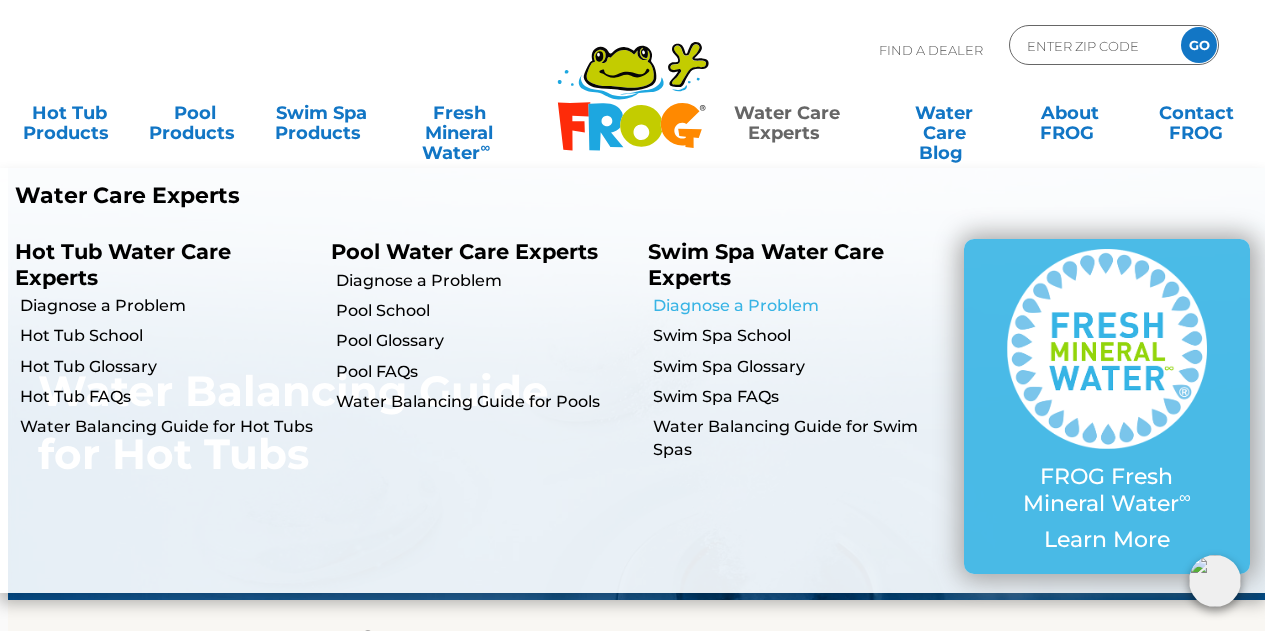 click on "Diagnose a Problem" at bounding box center (801, 306) 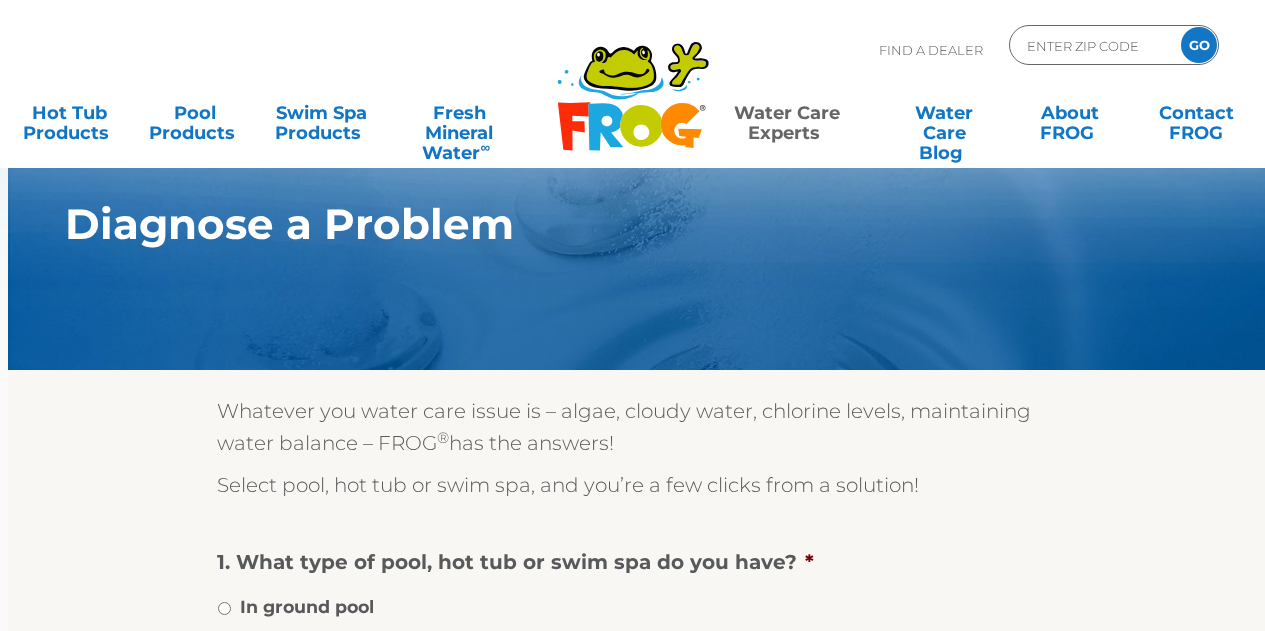 scroll, scrollTop: 0, scrollLeft: 0, axis: both 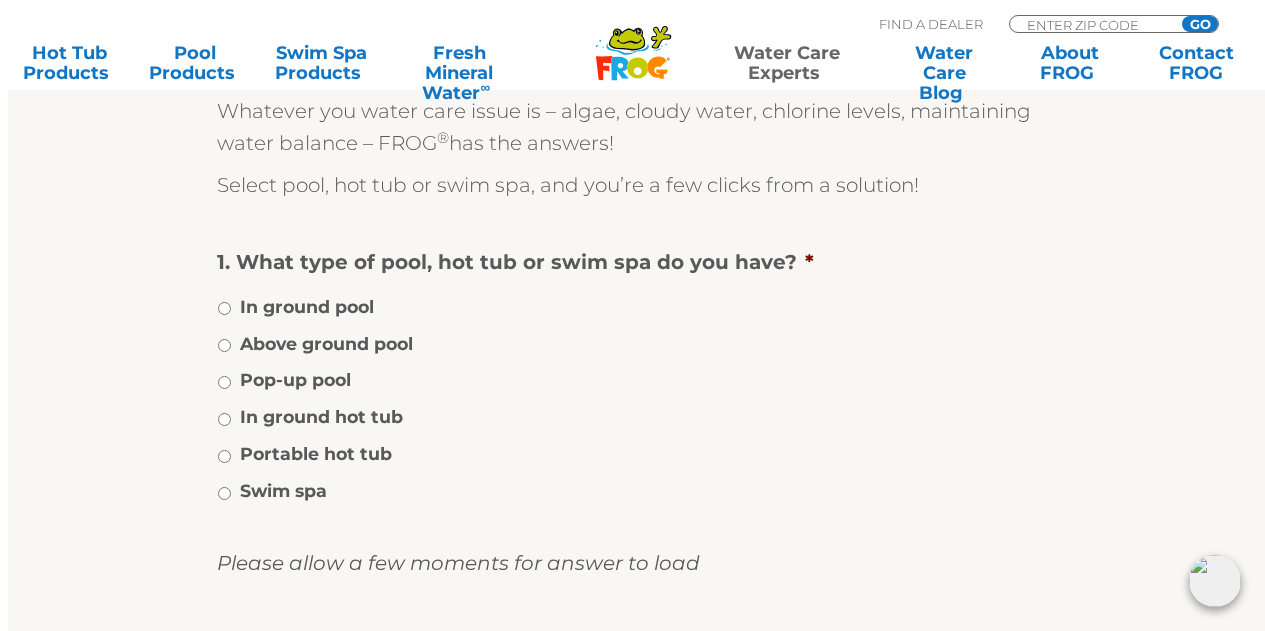 click on "Swim spa" at bounding box center (283, 491) 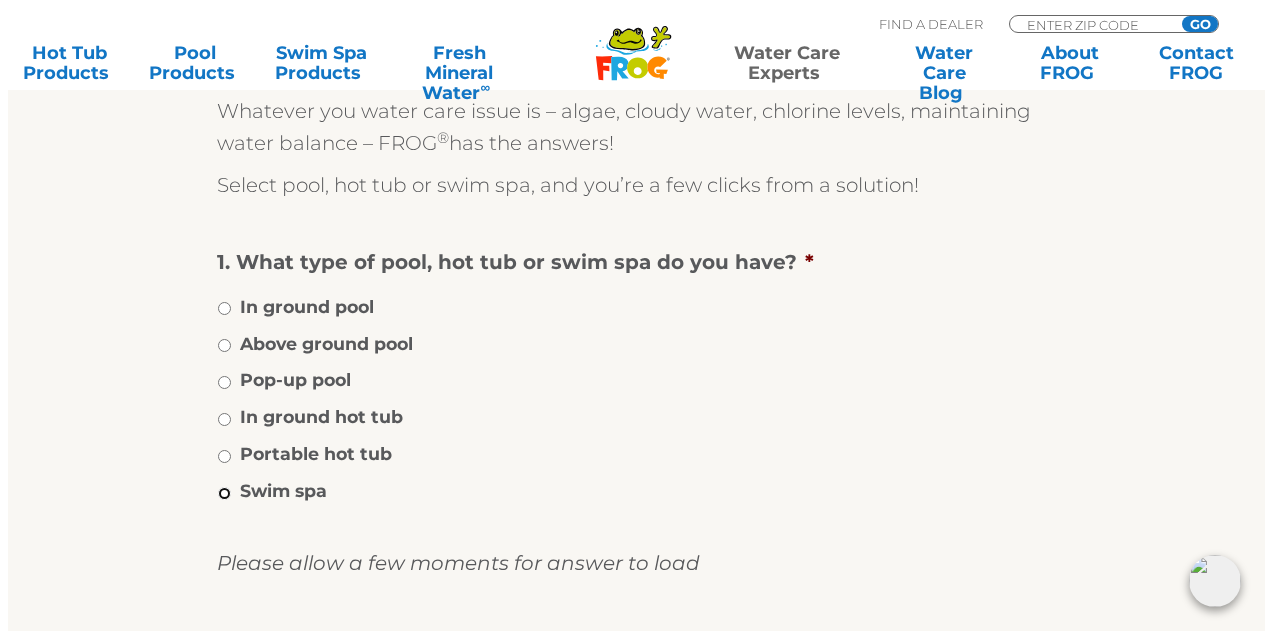 click on "Swim spa" at bounding box center [224, 493] 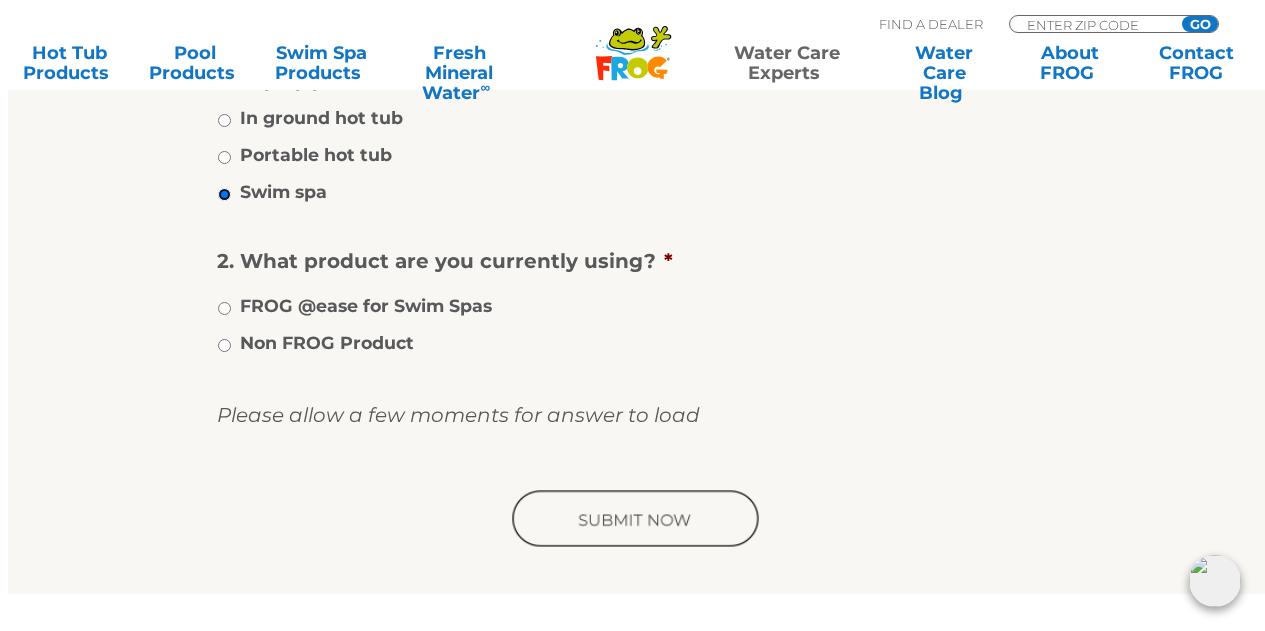 scroll, scrollTop: 600, scrollLeft: 0, axis: vertical 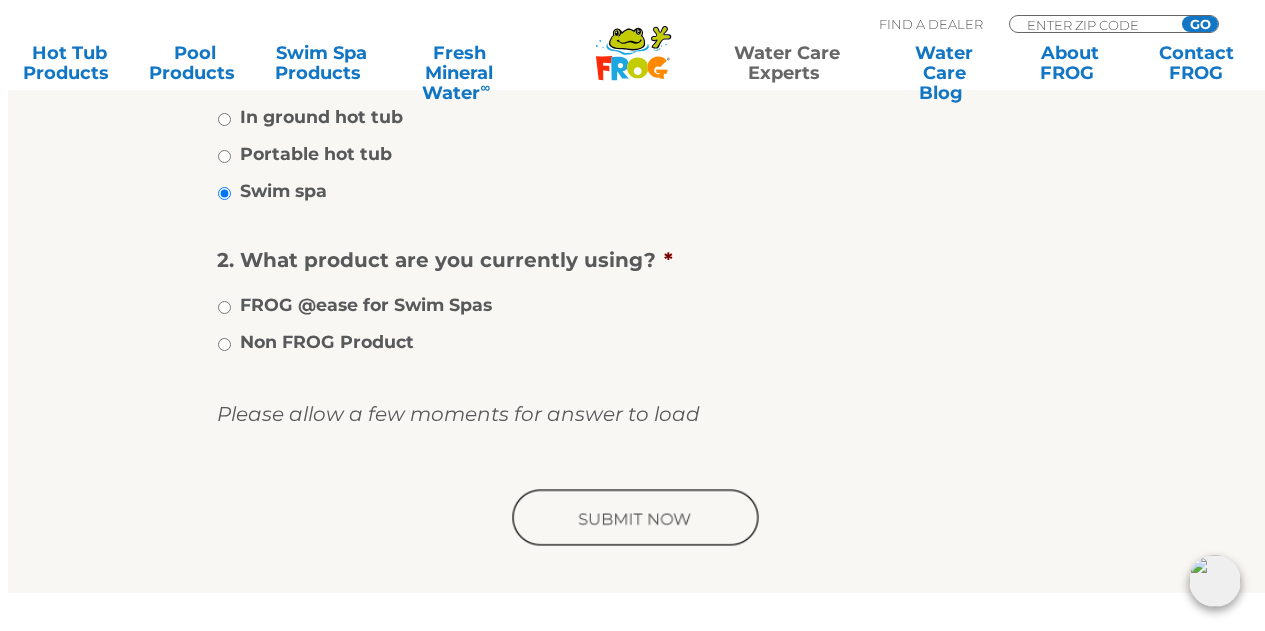 click on "FROG @ease for Swim Spas" at bounding box center [366, 305] 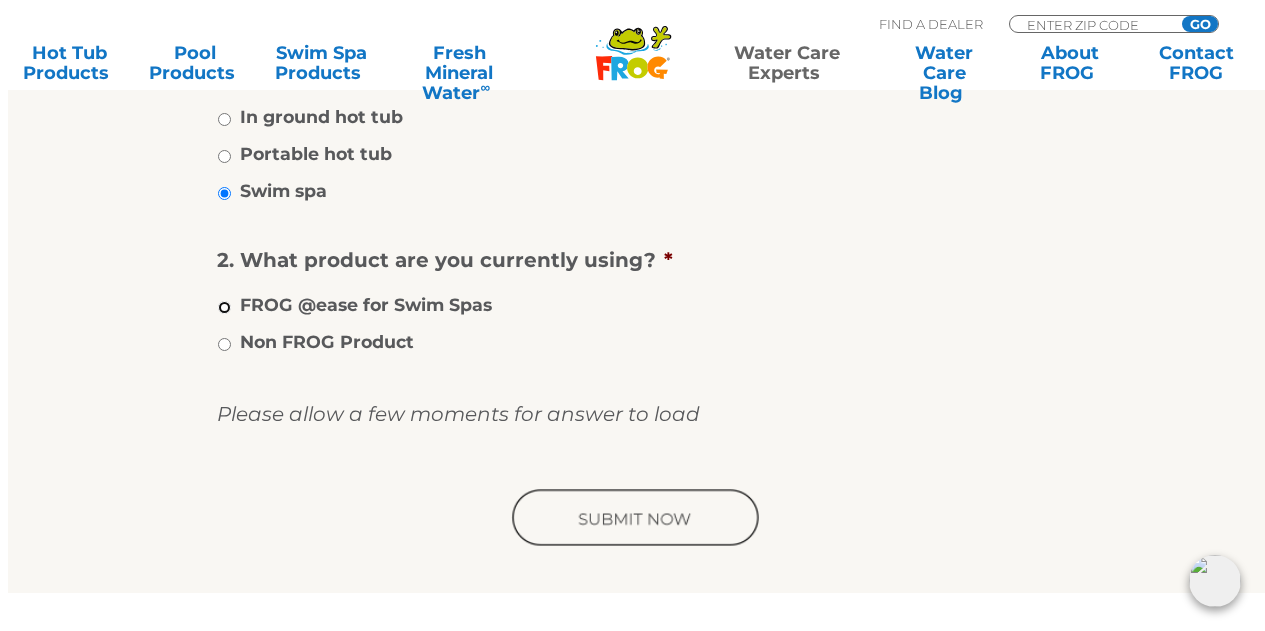 click on "FROG @ease for Swim Spas" at bounding box center (224, 307) 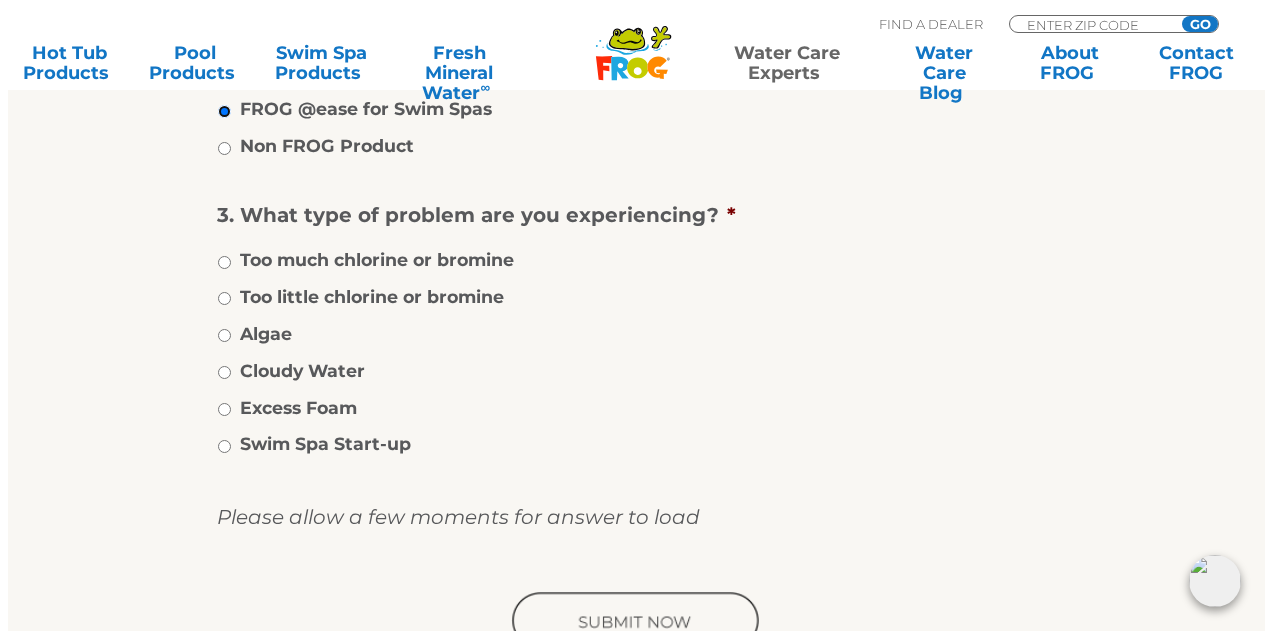 scroll, scrollTop: 800, scrollLeft: 0, axis: vertical 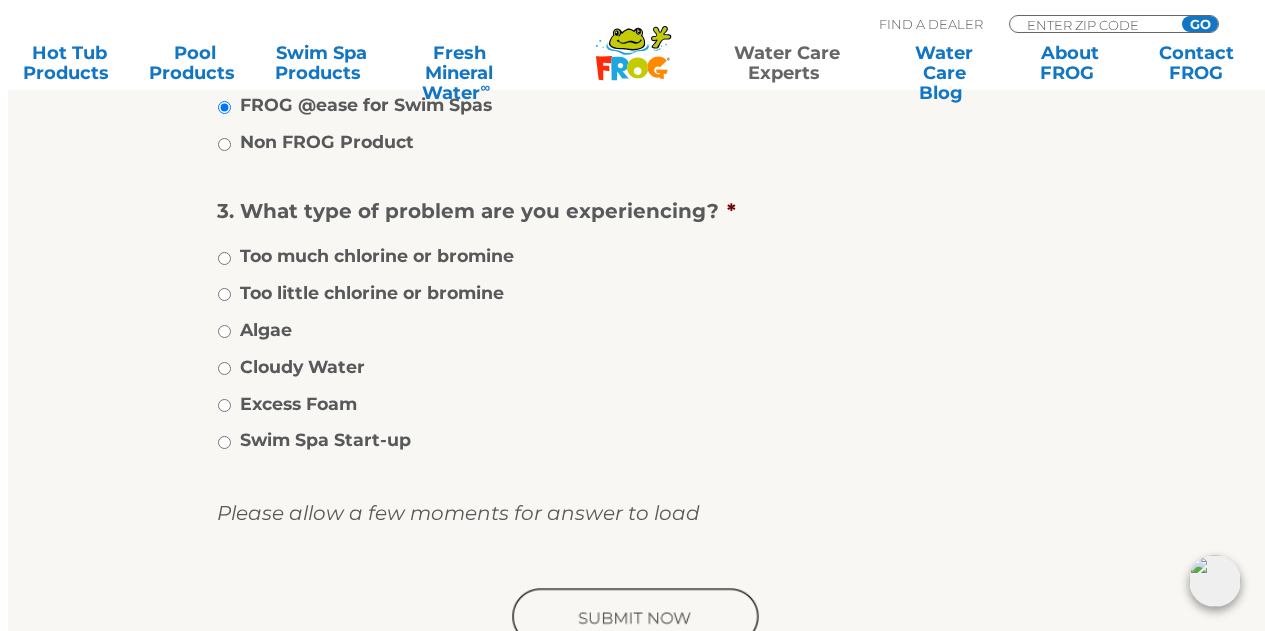 click on "Cloudy Water" at bounding box center (302, 367) 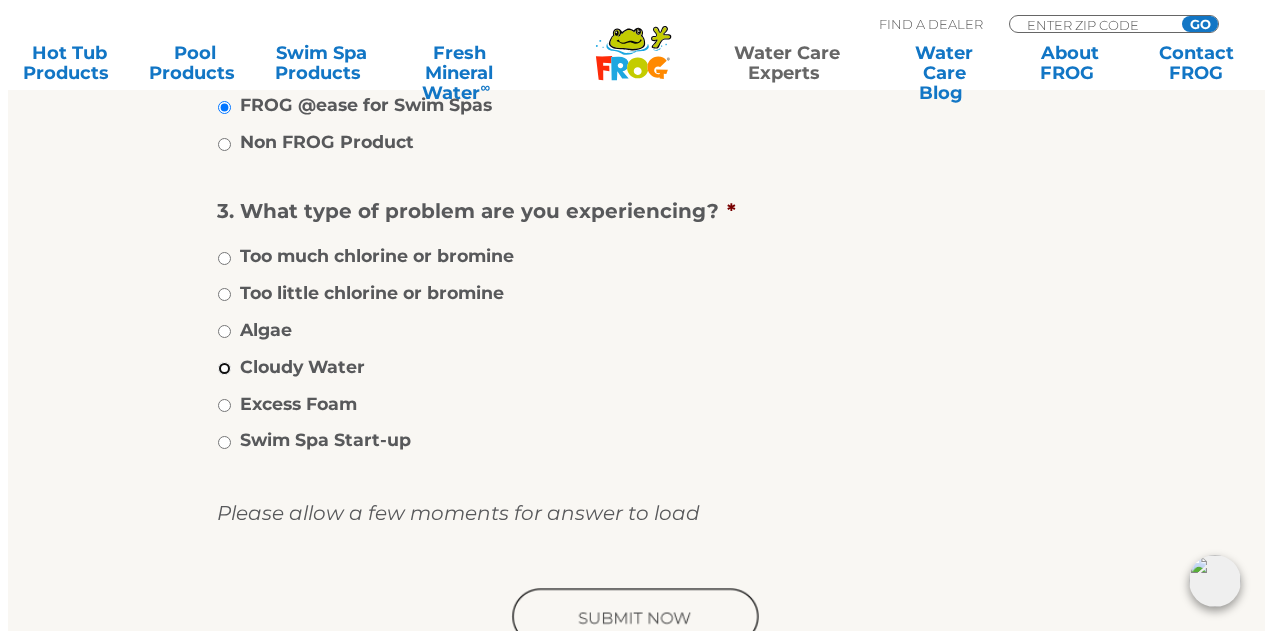 click on "Cloudy Water" at bounding box center [224, 368] 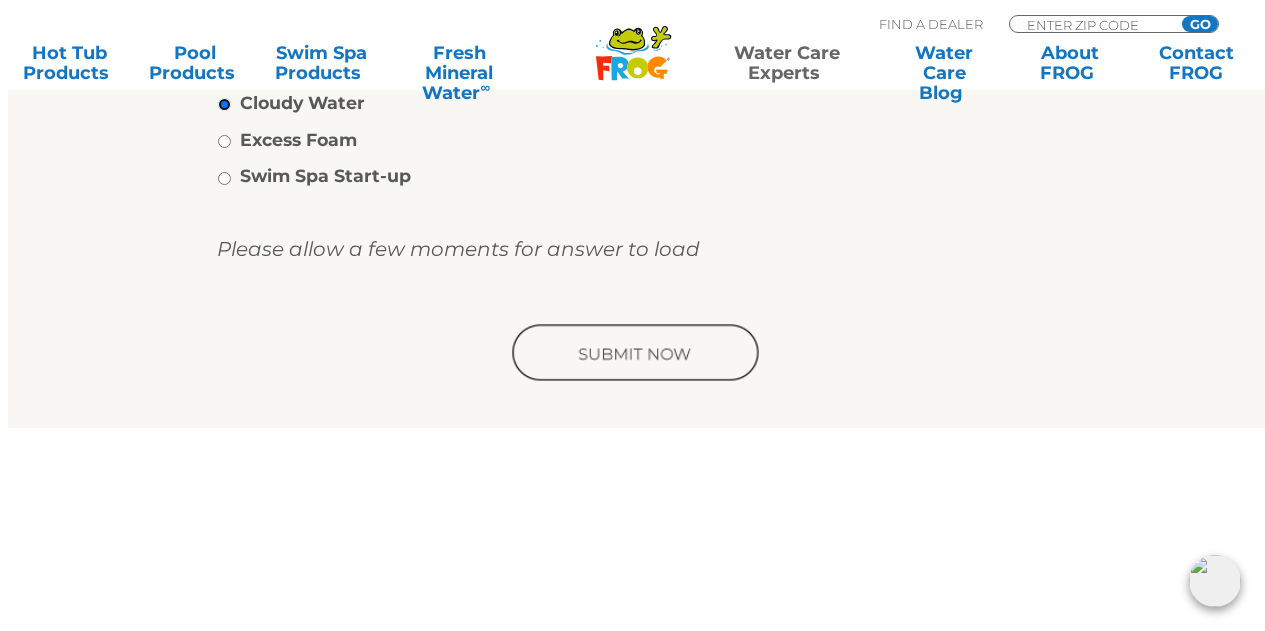 scroll, scrollTop: 1100, scrollLeft: 0, axis: vertical 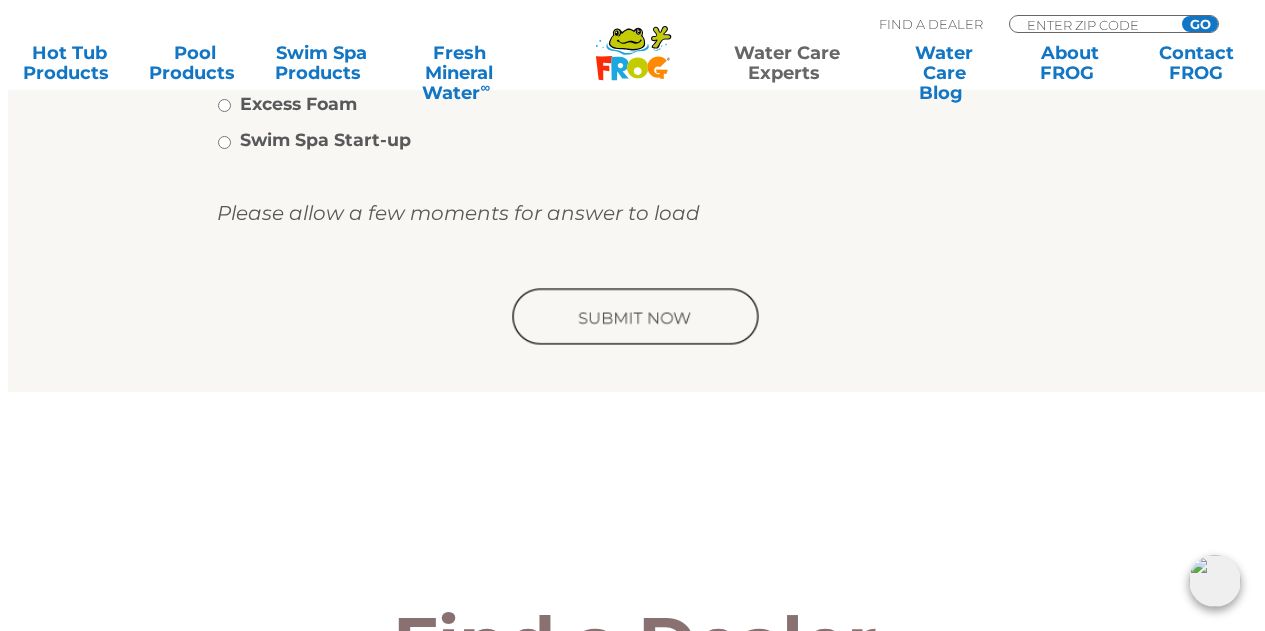 click at bounding box center [635, 318] 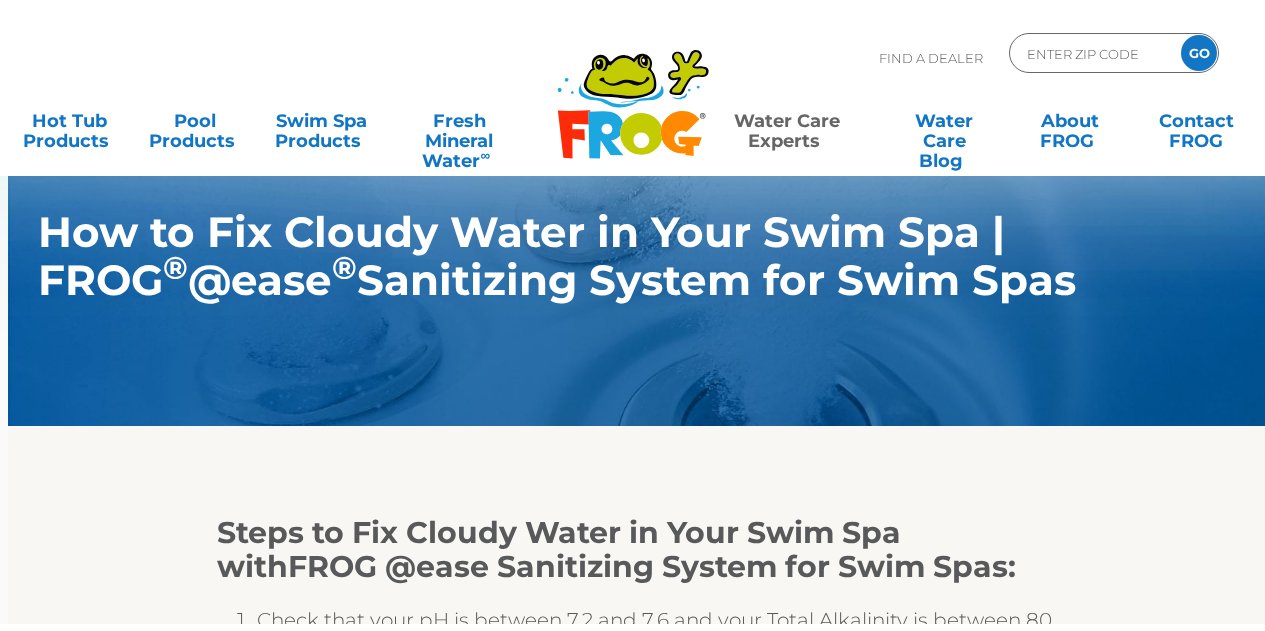 scroll, scrollTop: 0, scrollLeft: 0, axis: both 